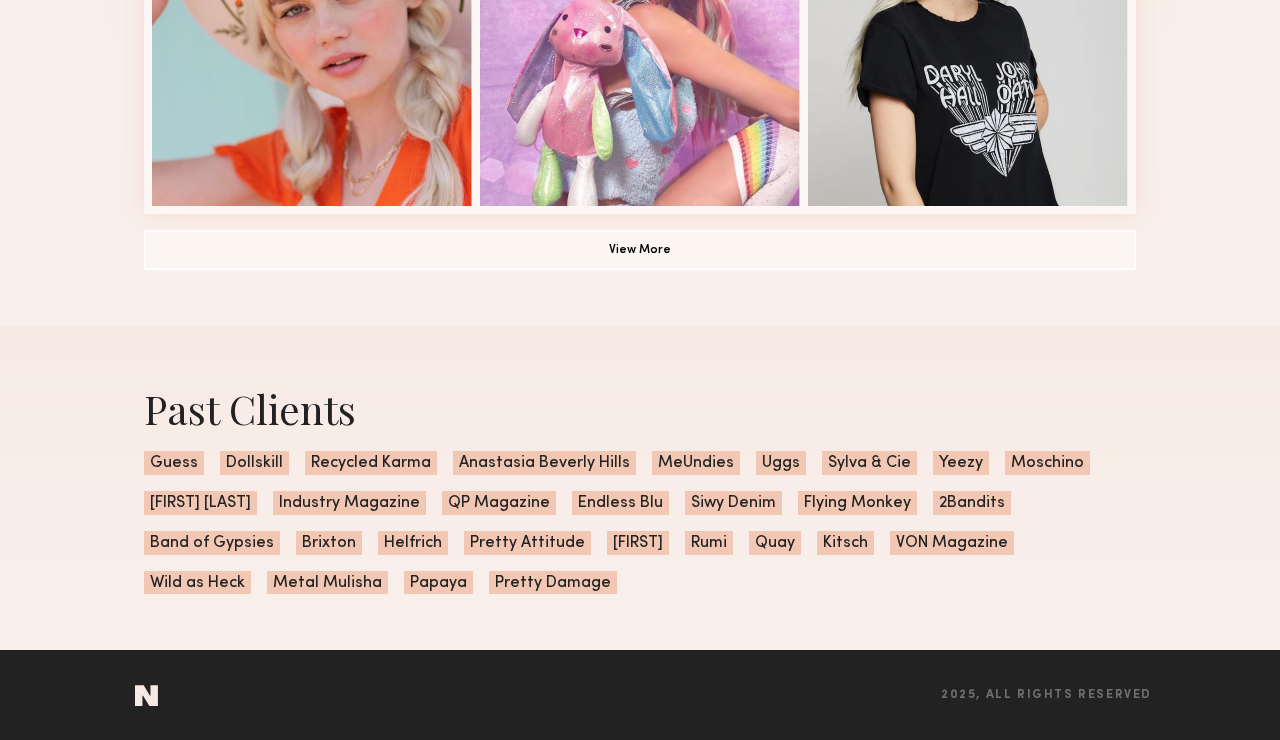 scroll, scrollTop: 0, scrollLeft: 0, axis: both 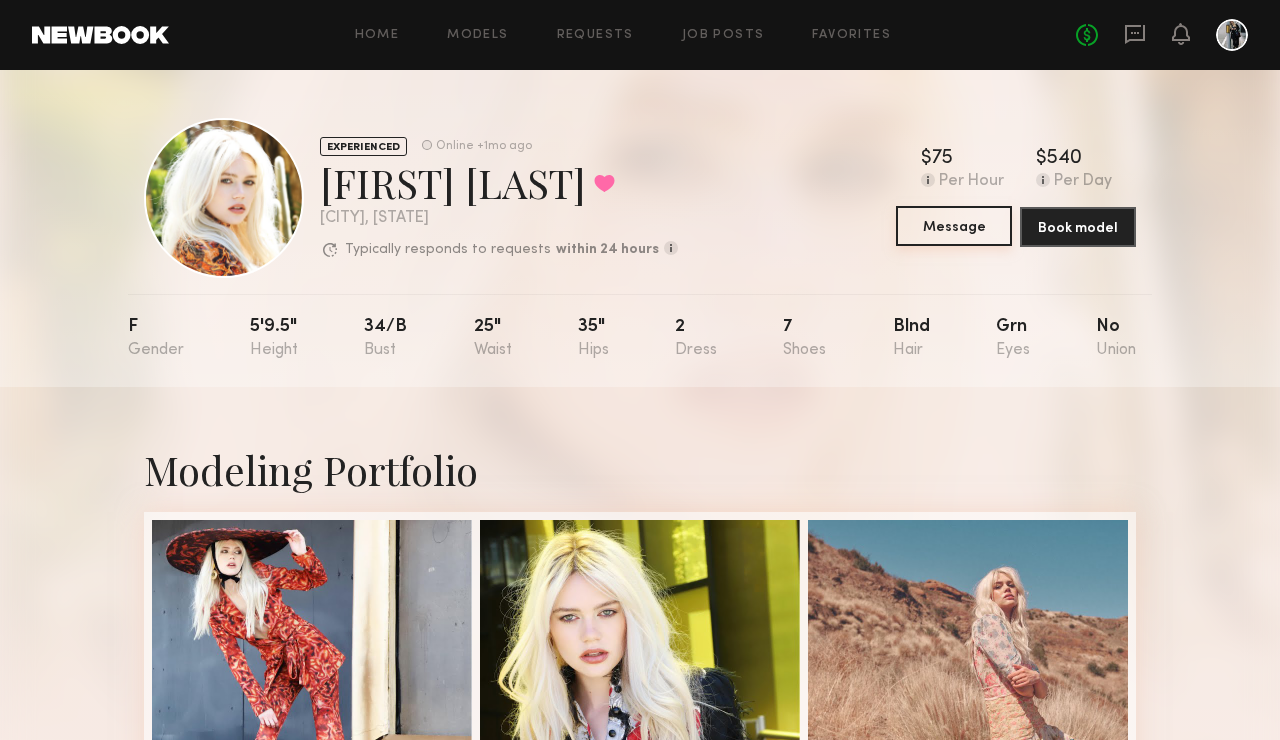 click on "Message" 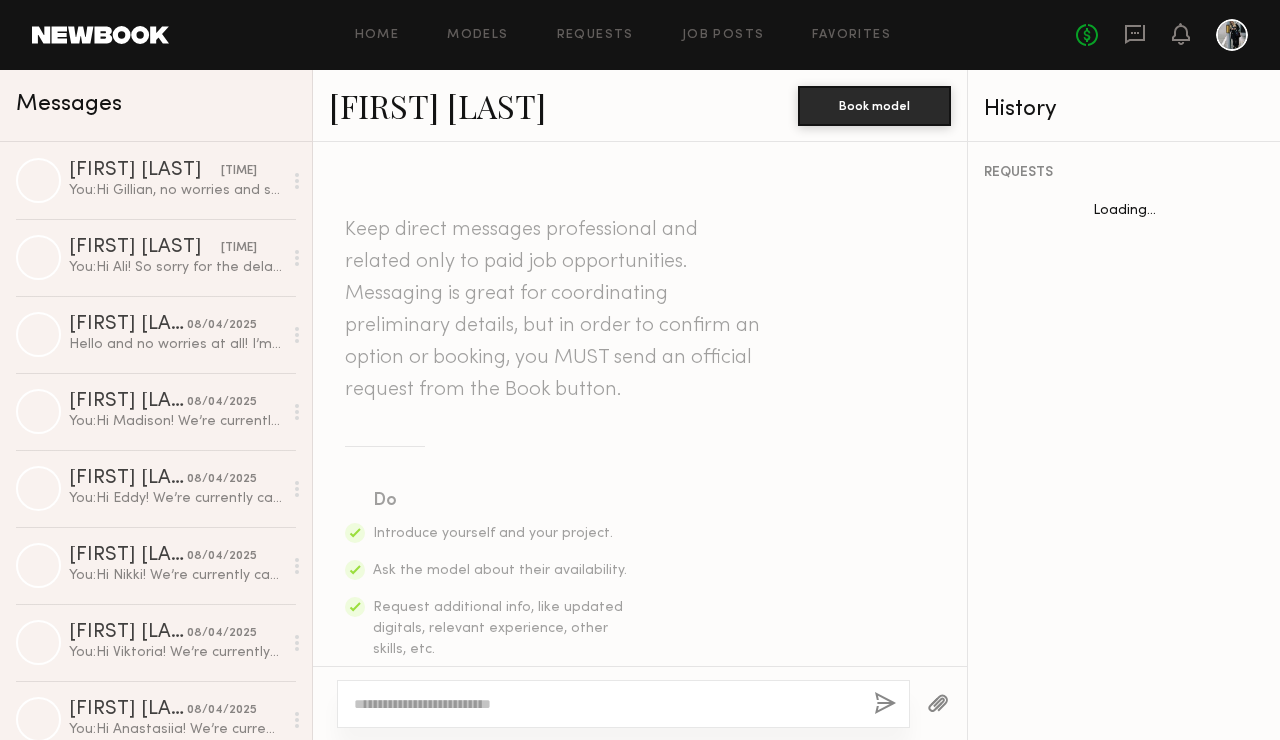 scroll, scrollTop: 829, scrollLeft: 0, axis: vertical 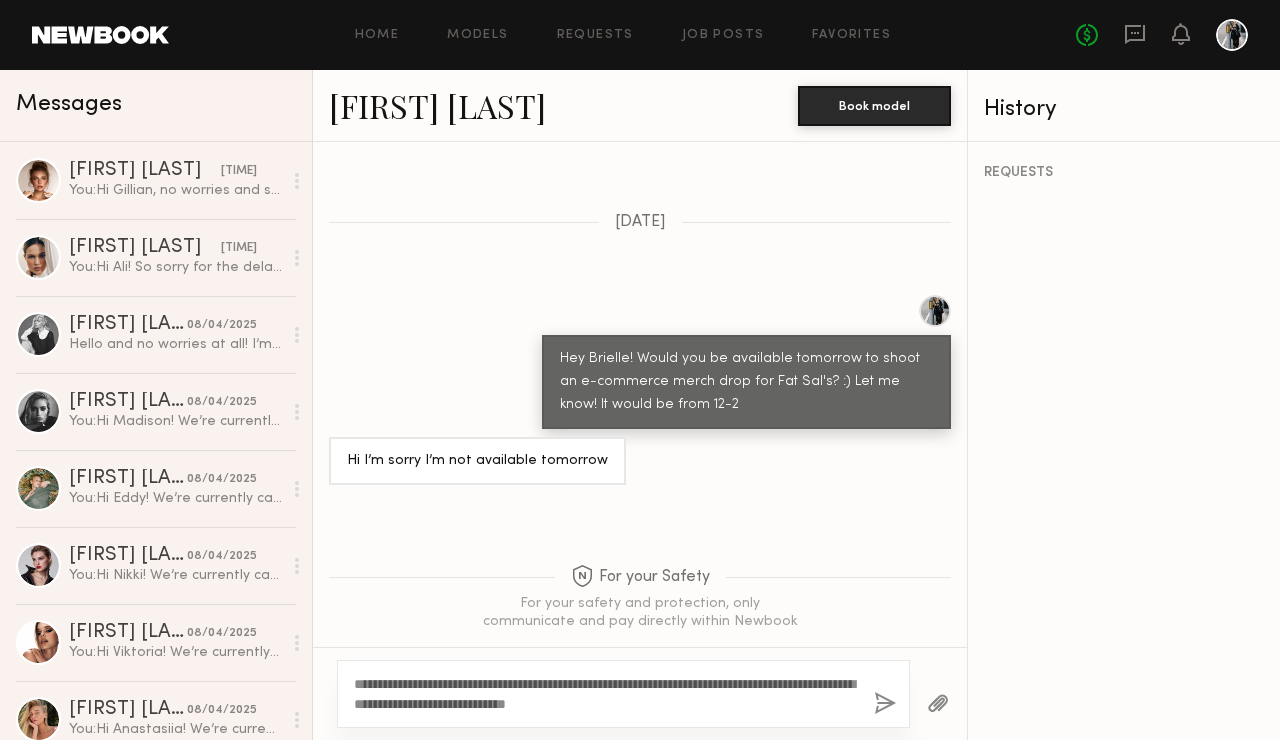 drag, startPoint x: 577, startPoint y: 697, endPoint x: 764, endPoint y: 717, distance: 188.06648 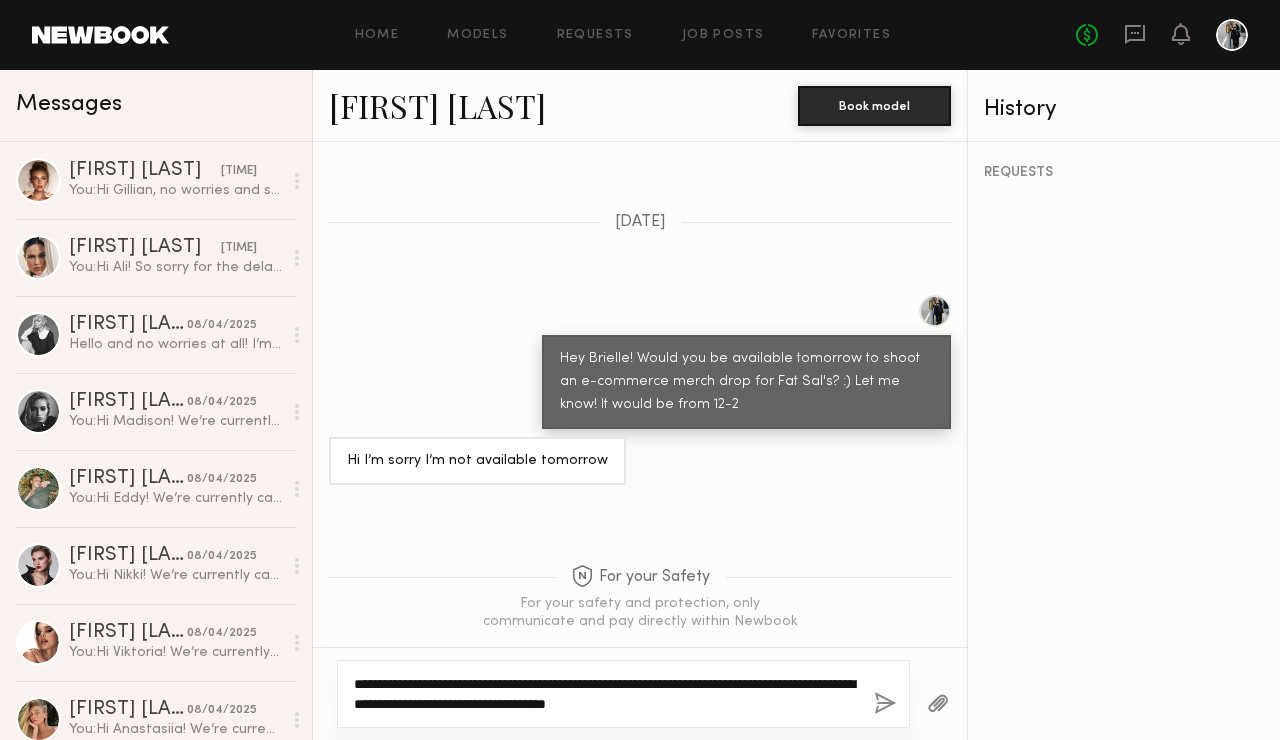 click on "**********" 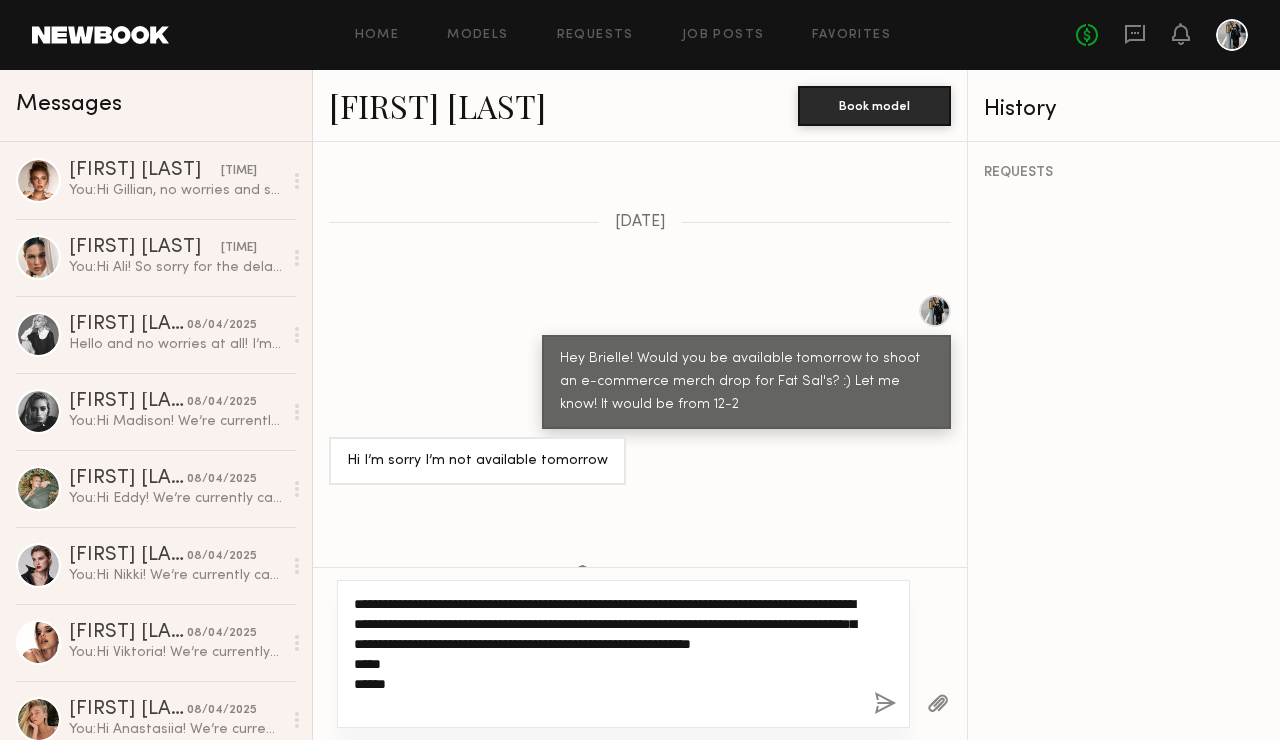 drag, startPoint x: 387, startPoint y: 689, endPoint x: 348, endPoint y: 685, distance: 39.20459 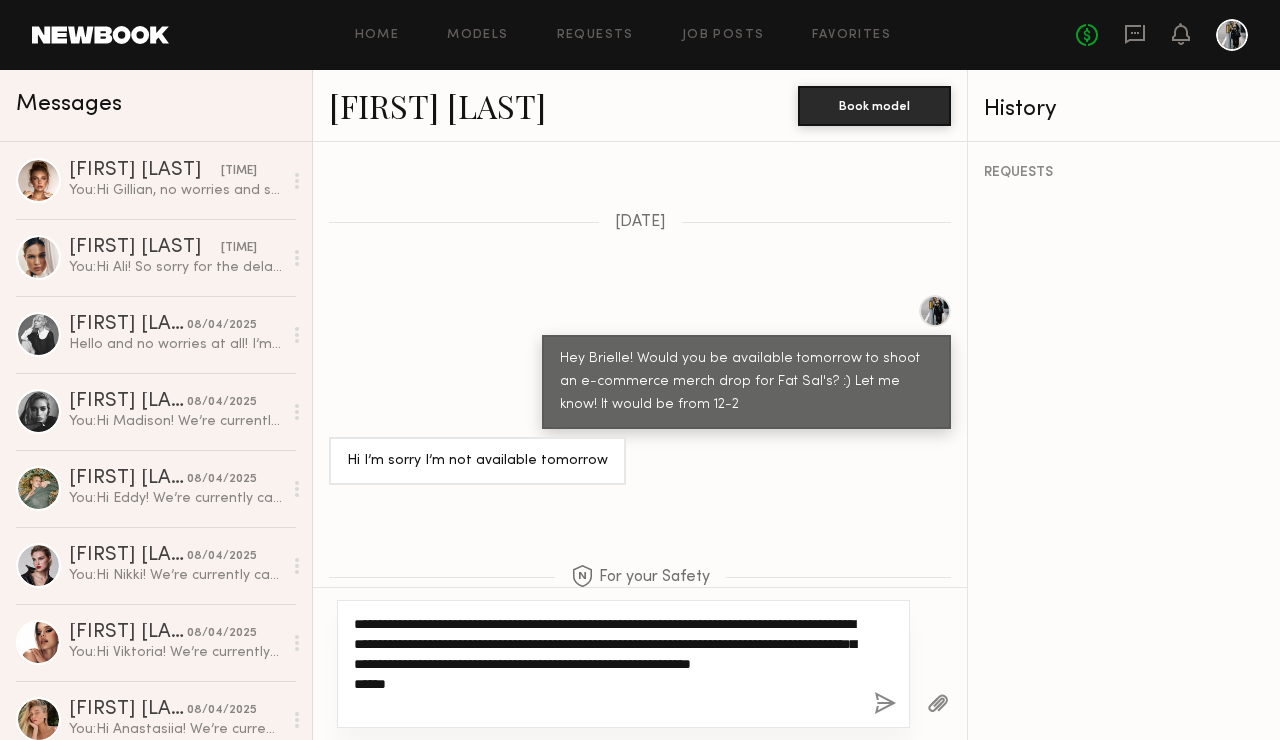 click on "**********" 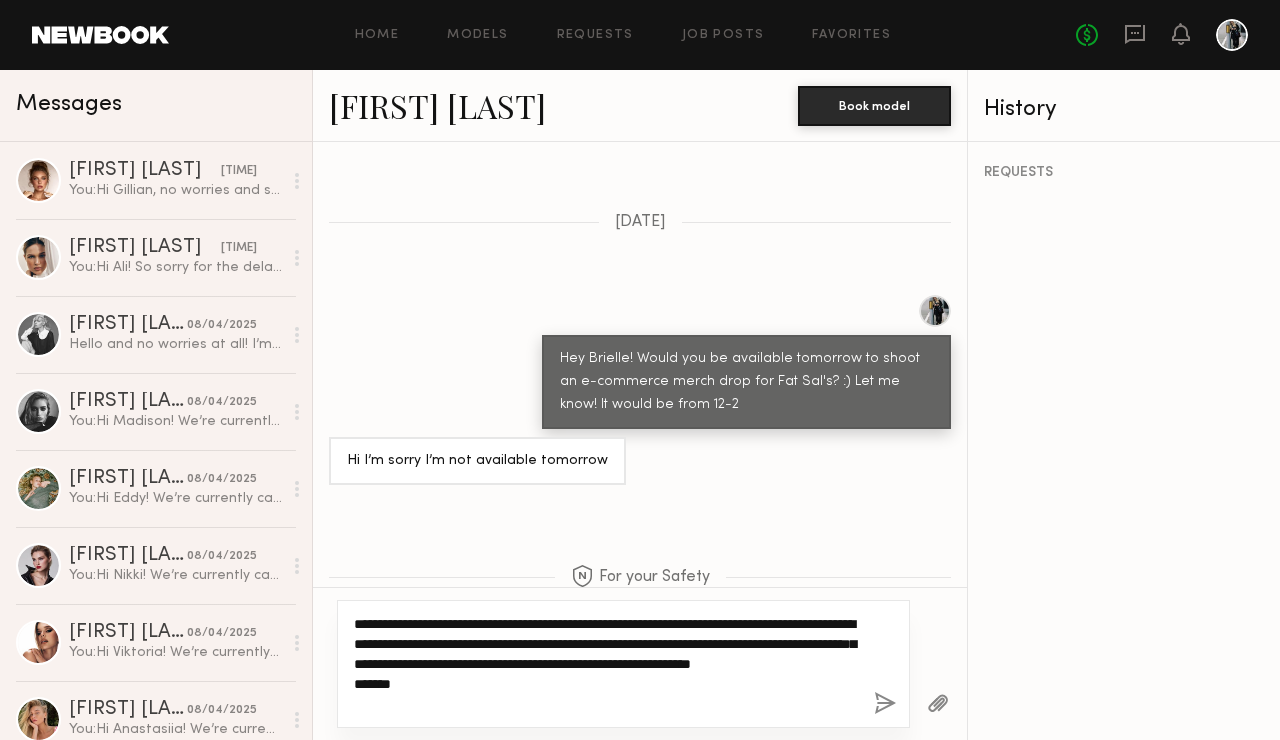 click on "**********" 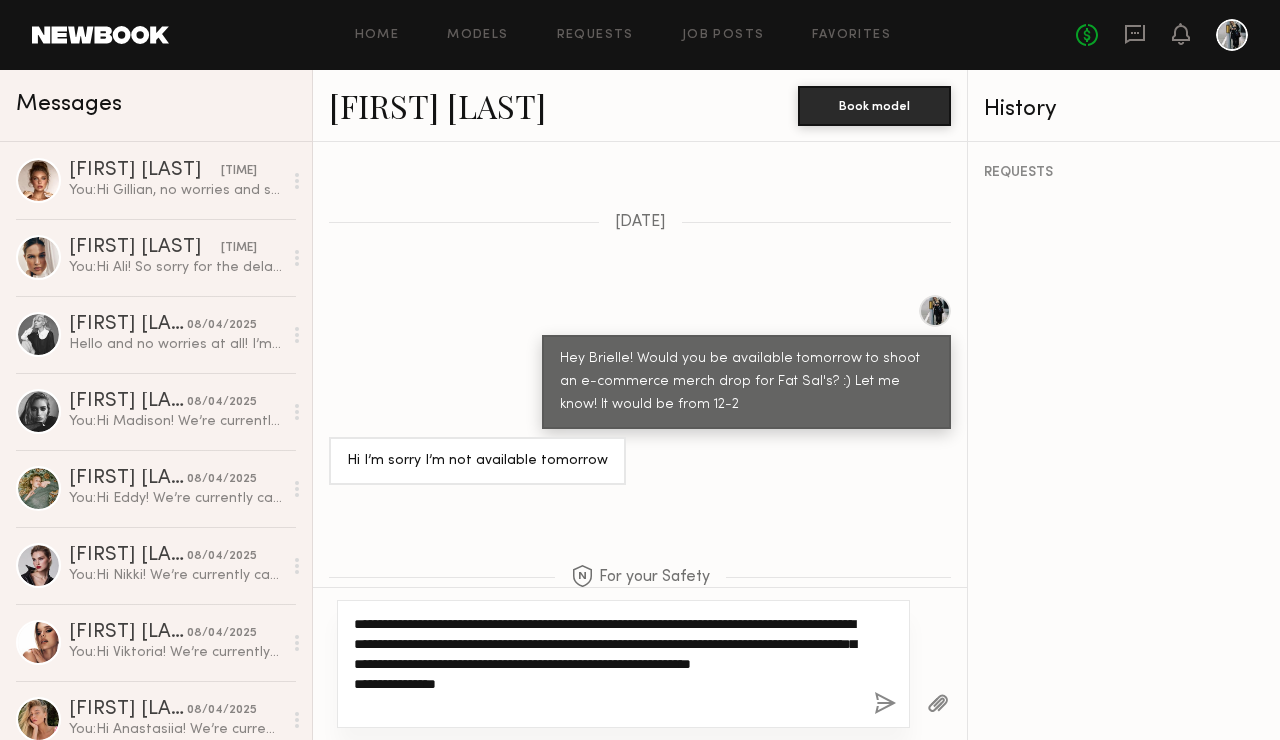 type on "**********" 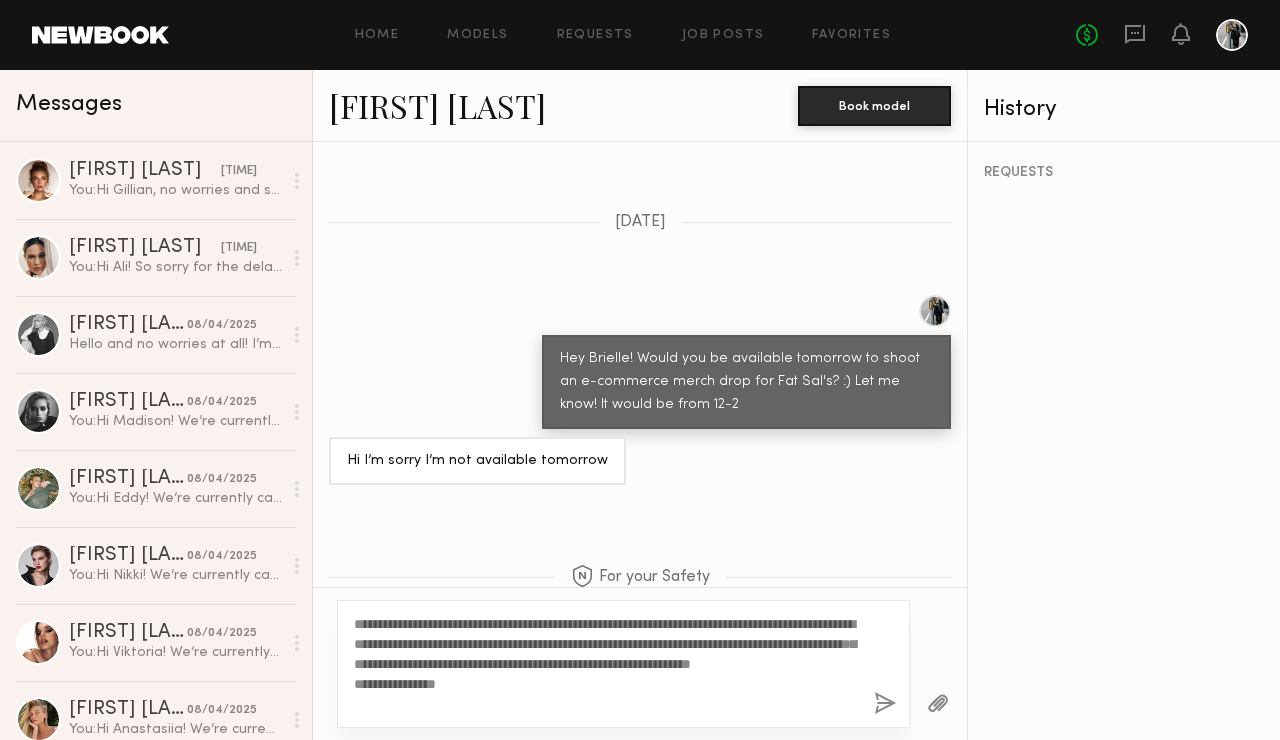 click 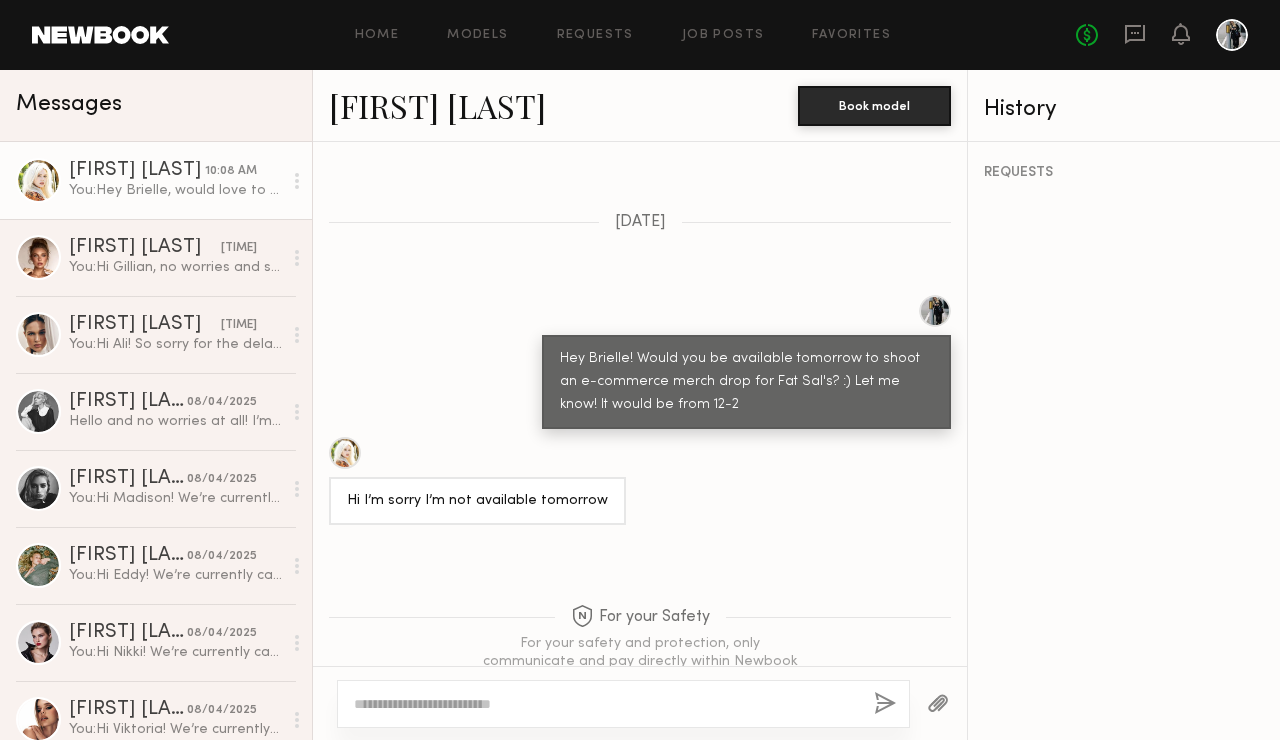 scroll, scrollTop: 1344, scrollLeft: 0, axis: vertical 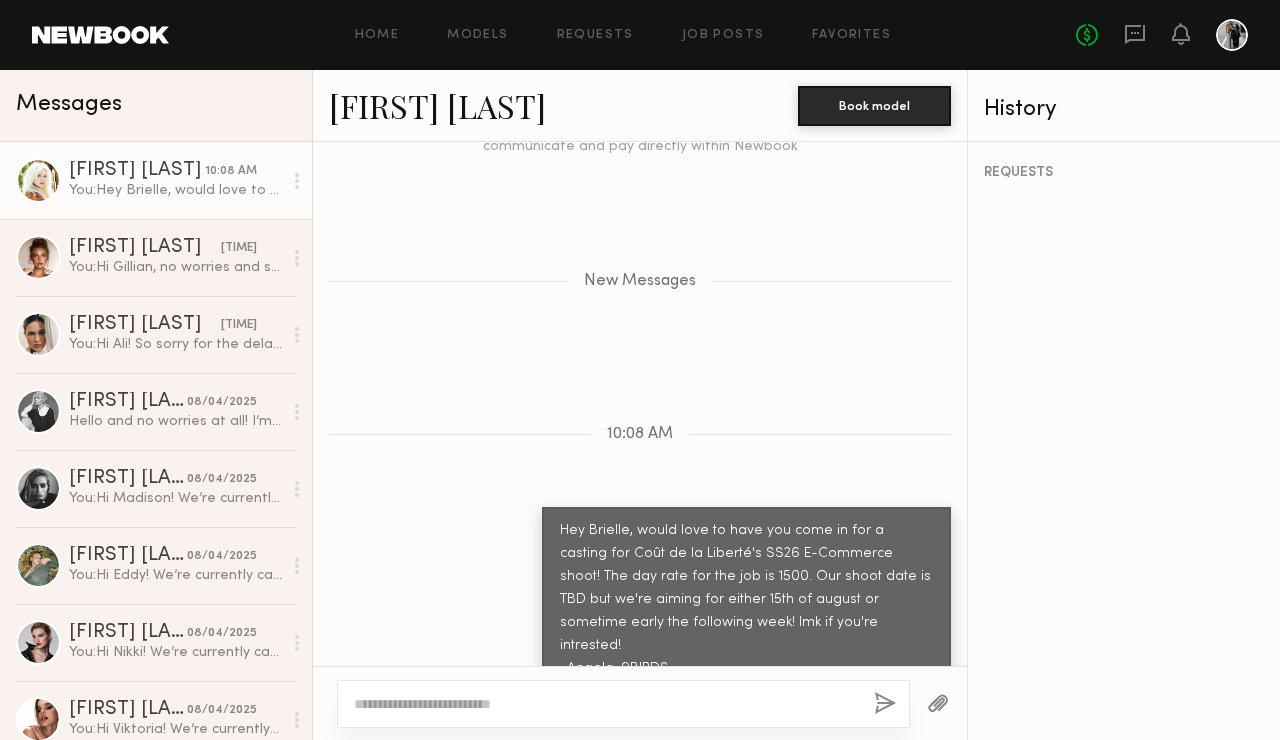 click on "Home Models Requests Job Posts Favorites Sign Out No fees up to $5,000" 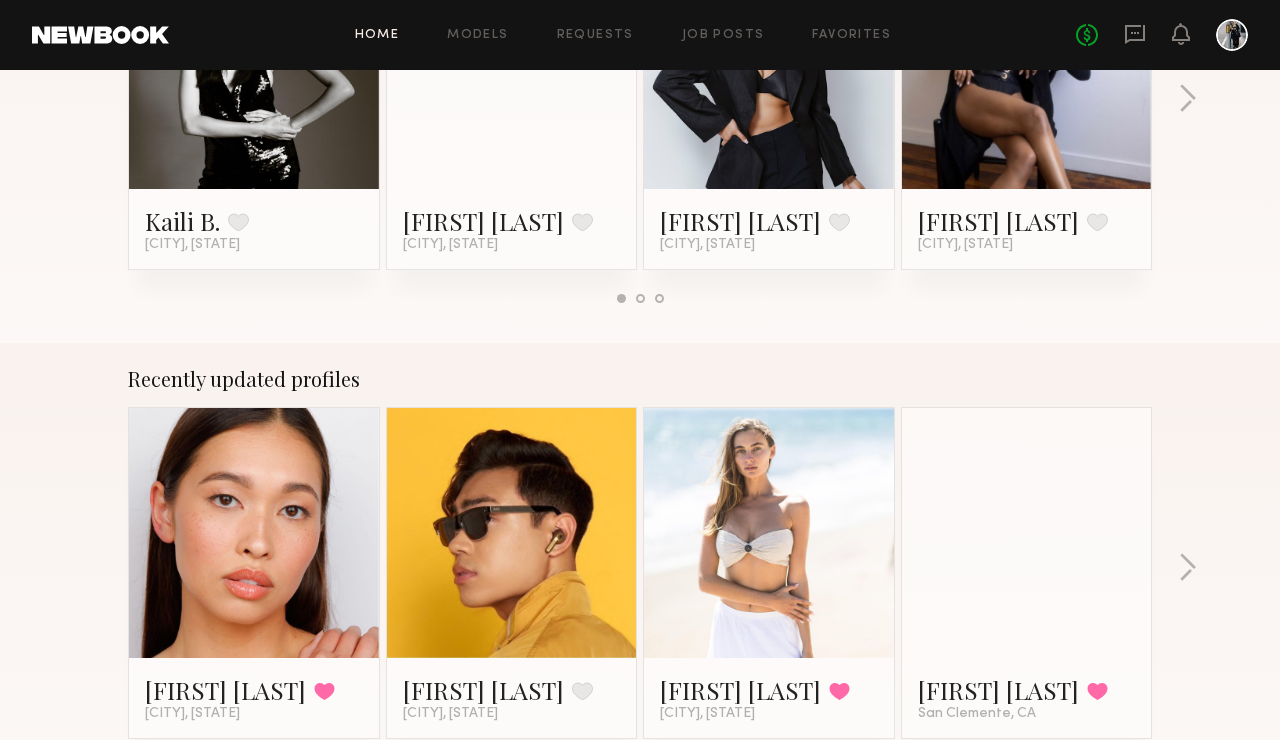 scroll, scrollTop: 1021, scrollLeft: 0, axis: vertical 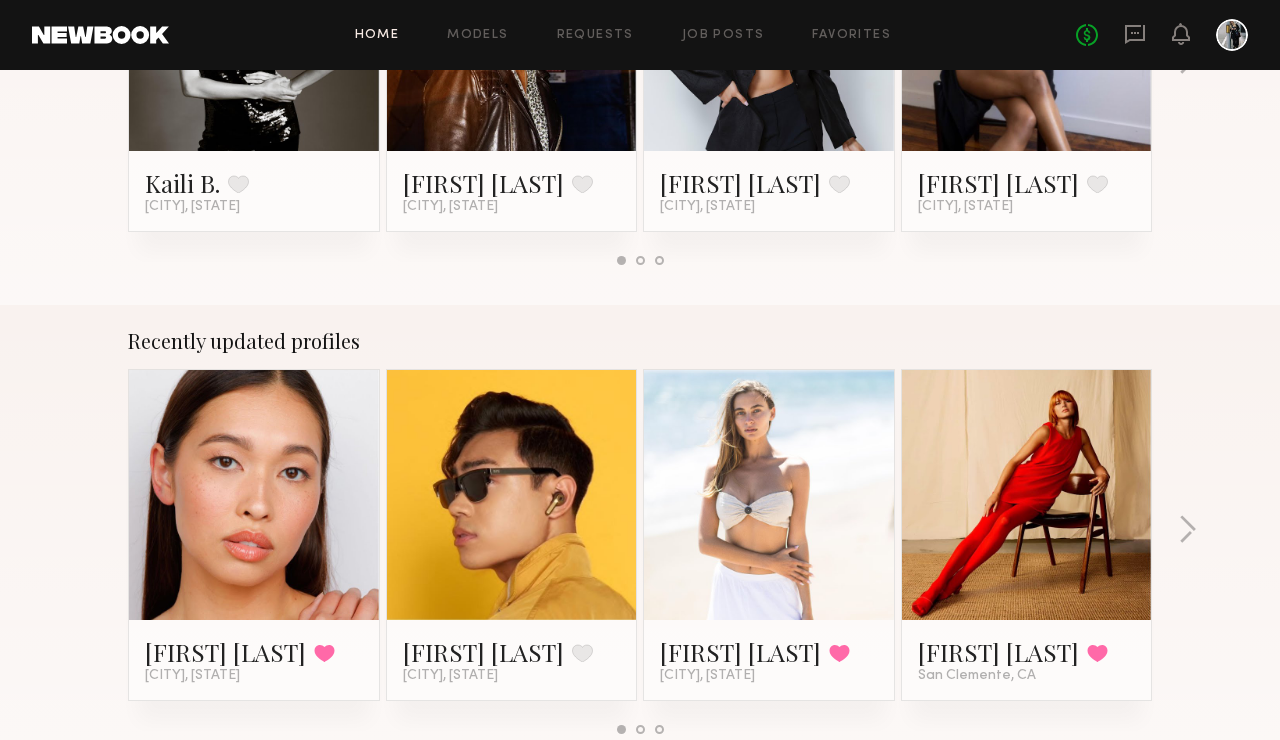 click 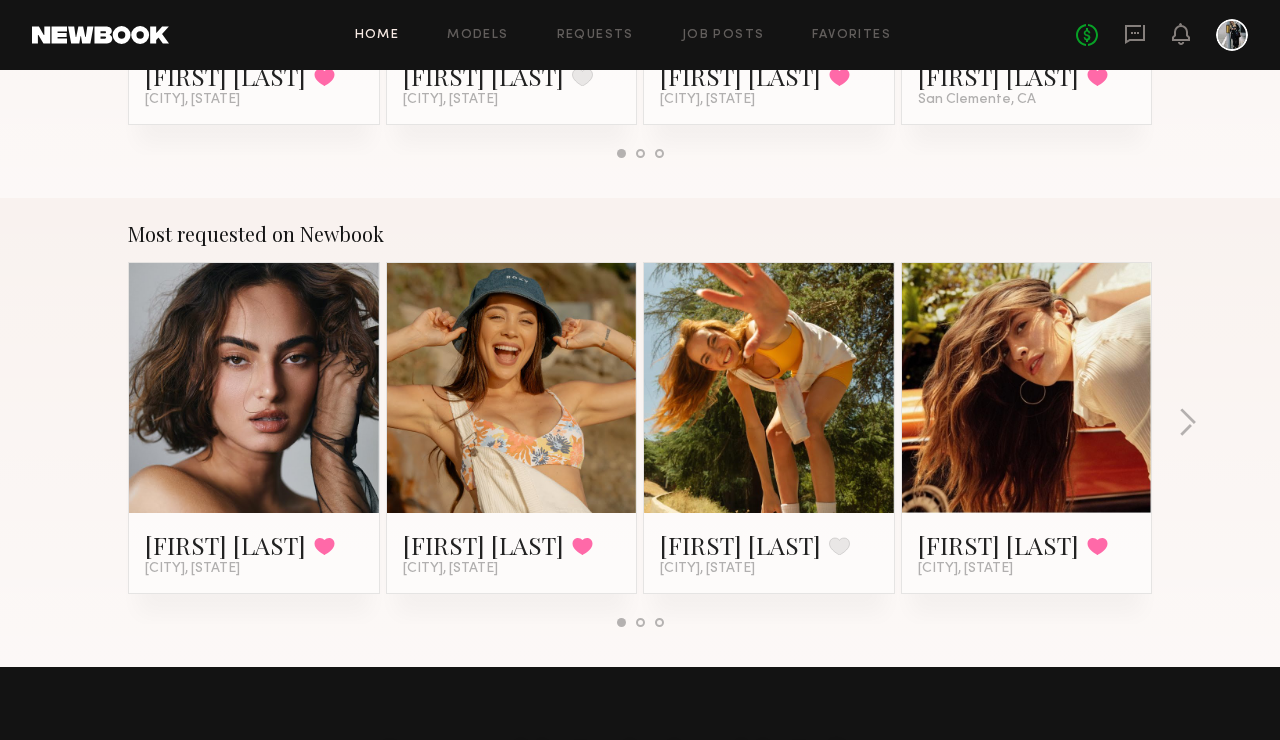 scroll, scrollTop: 1591, scrollLeft: 0, axis: vertical 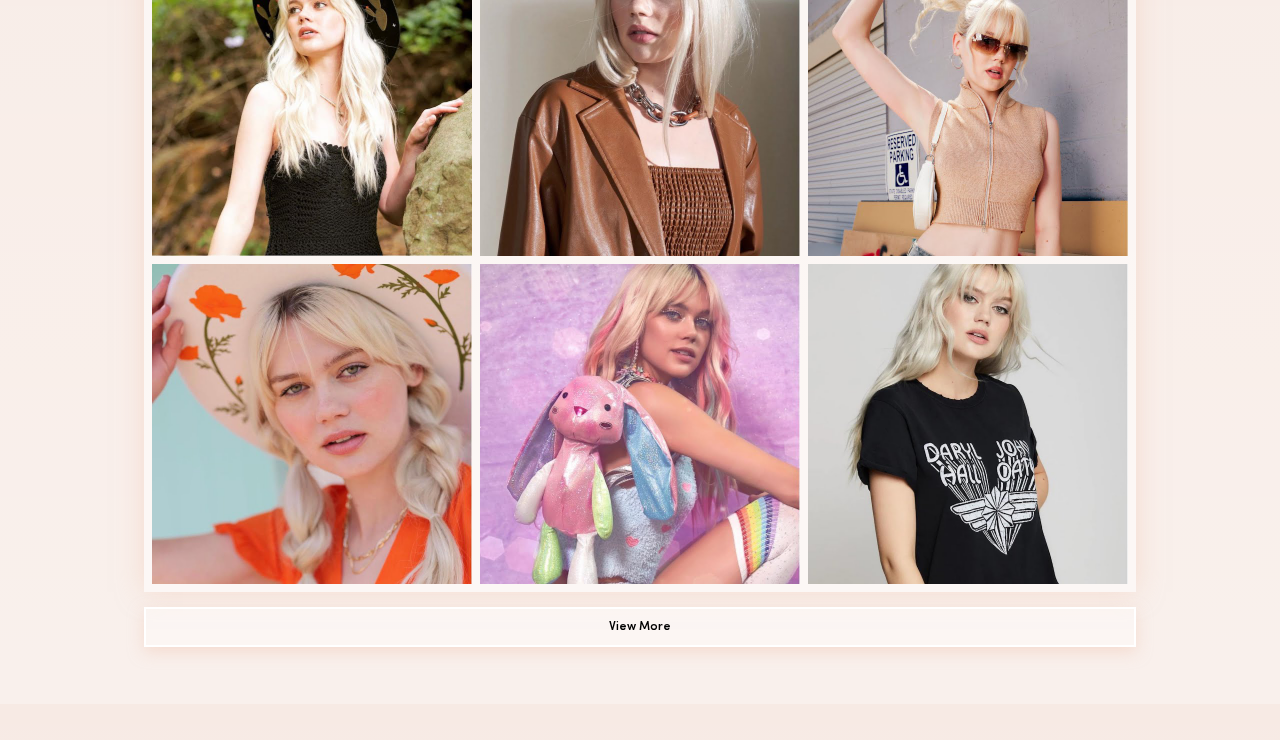 click on "View More" 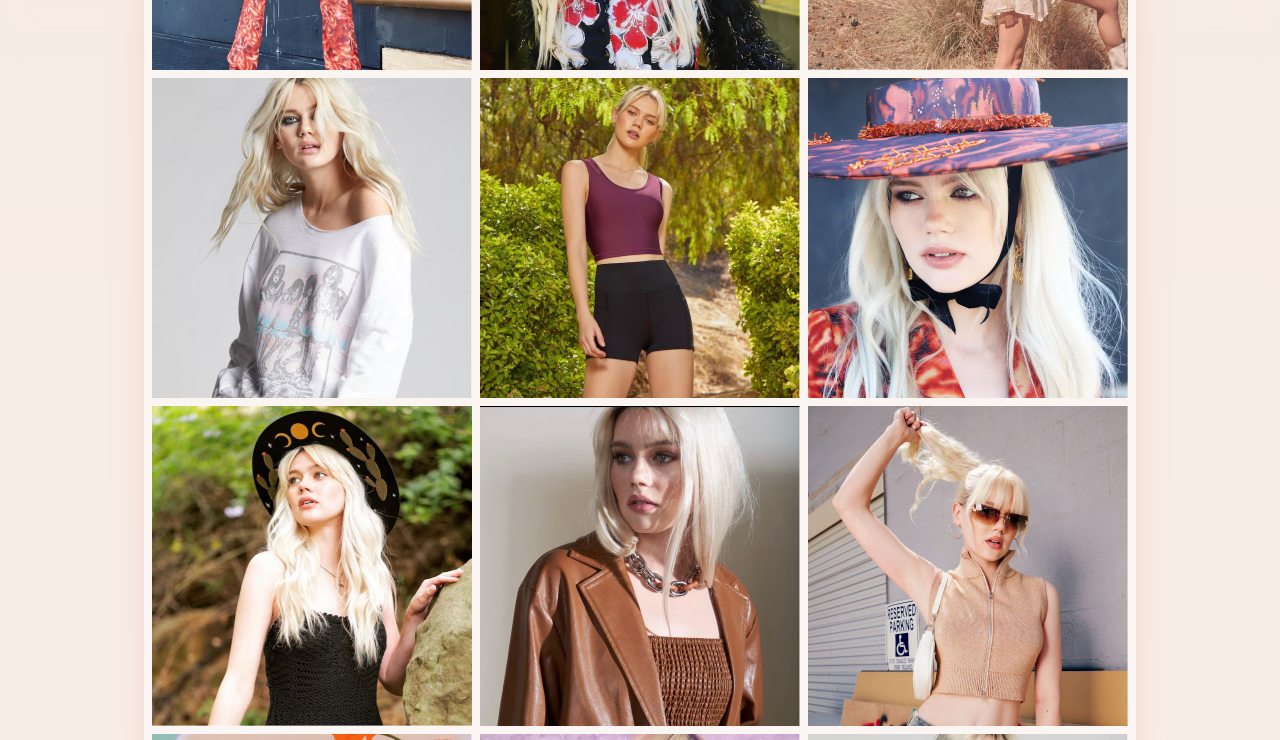 scroll, scrollTop: 0, scrollLeft: 0, axis: both 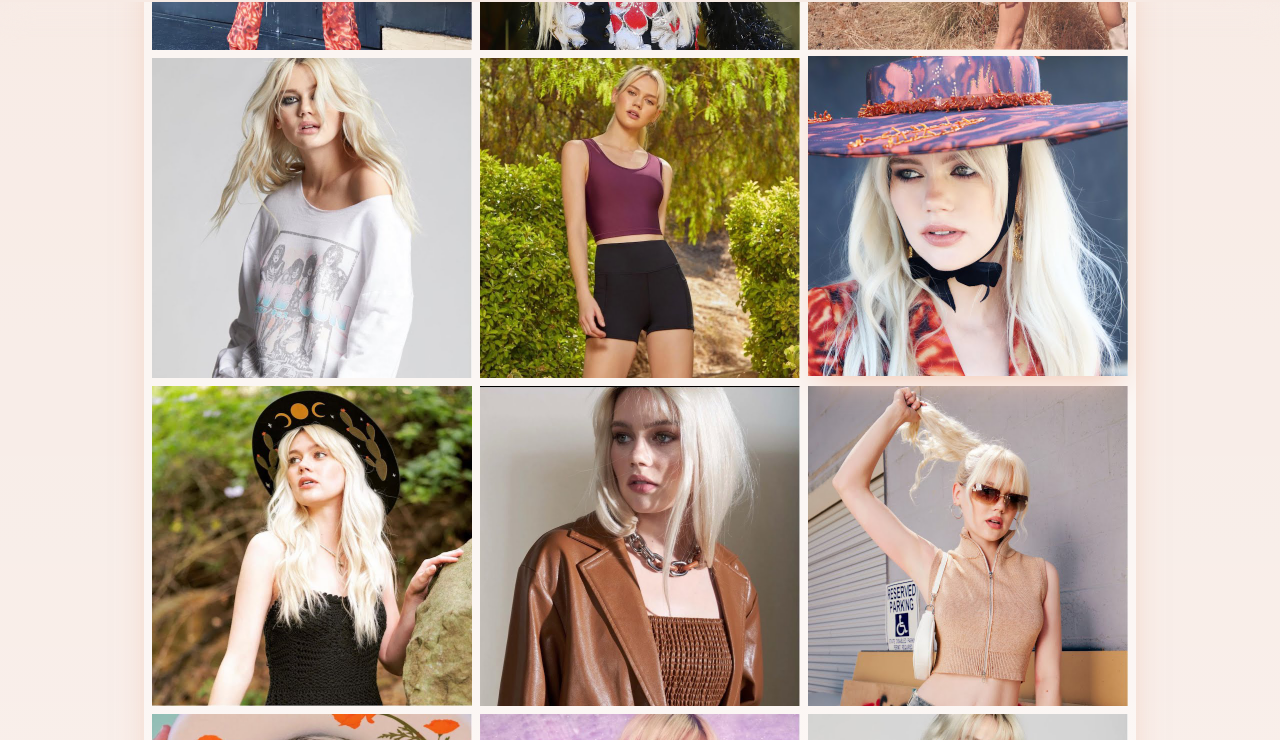 click at bounding box center (968, 216) 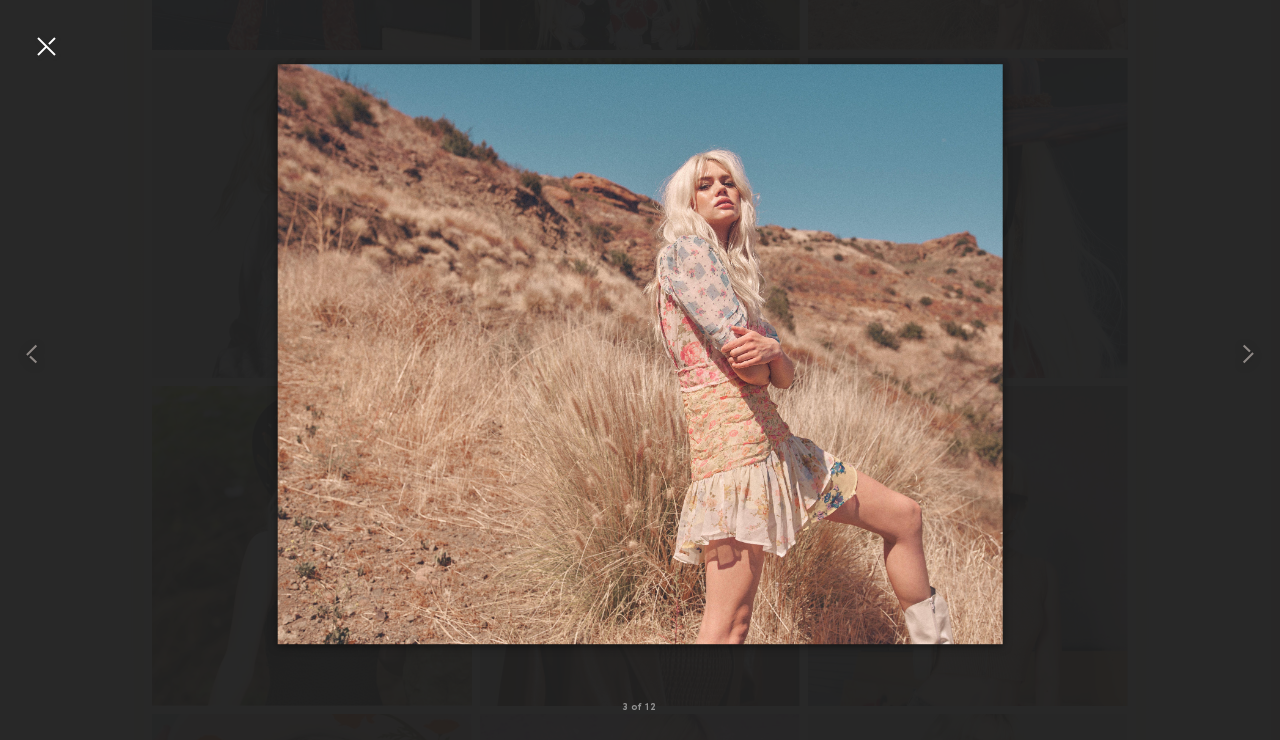 click at bounding box center (46, 46) 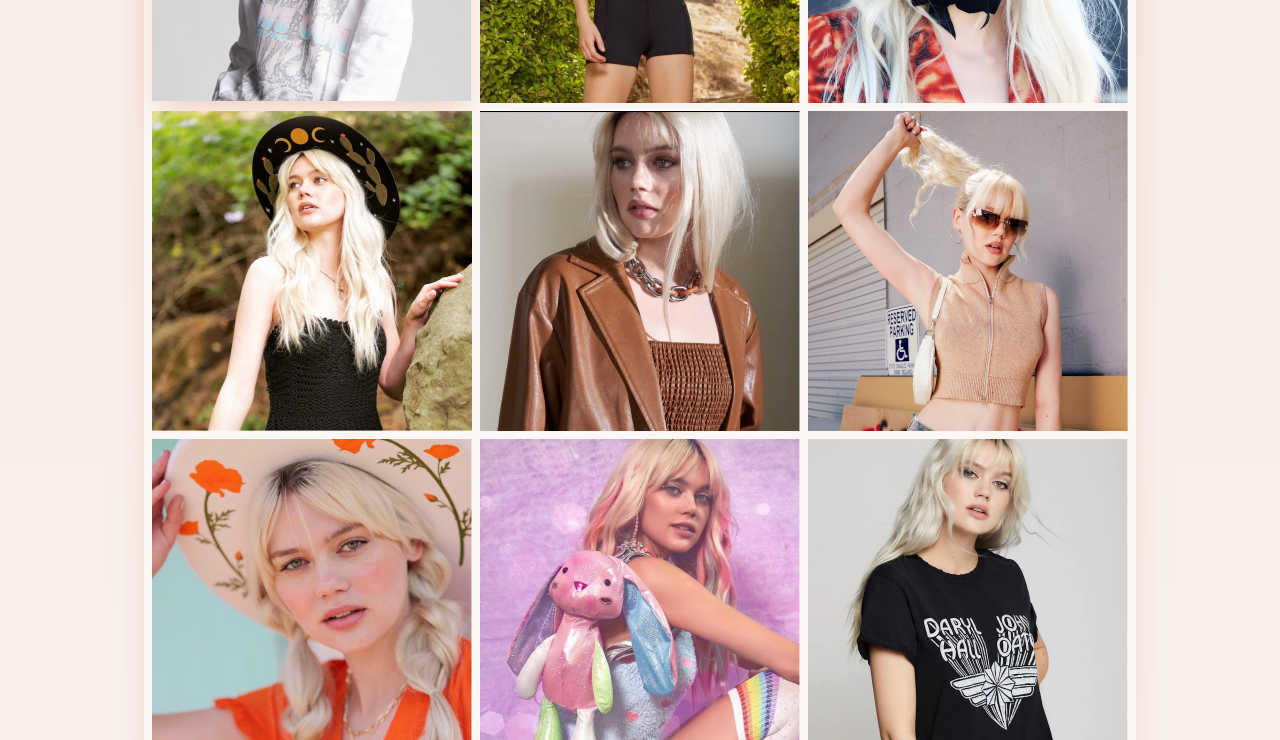 scroll, scrollTop: 1255, scrollLeft: 0, axis: vertical 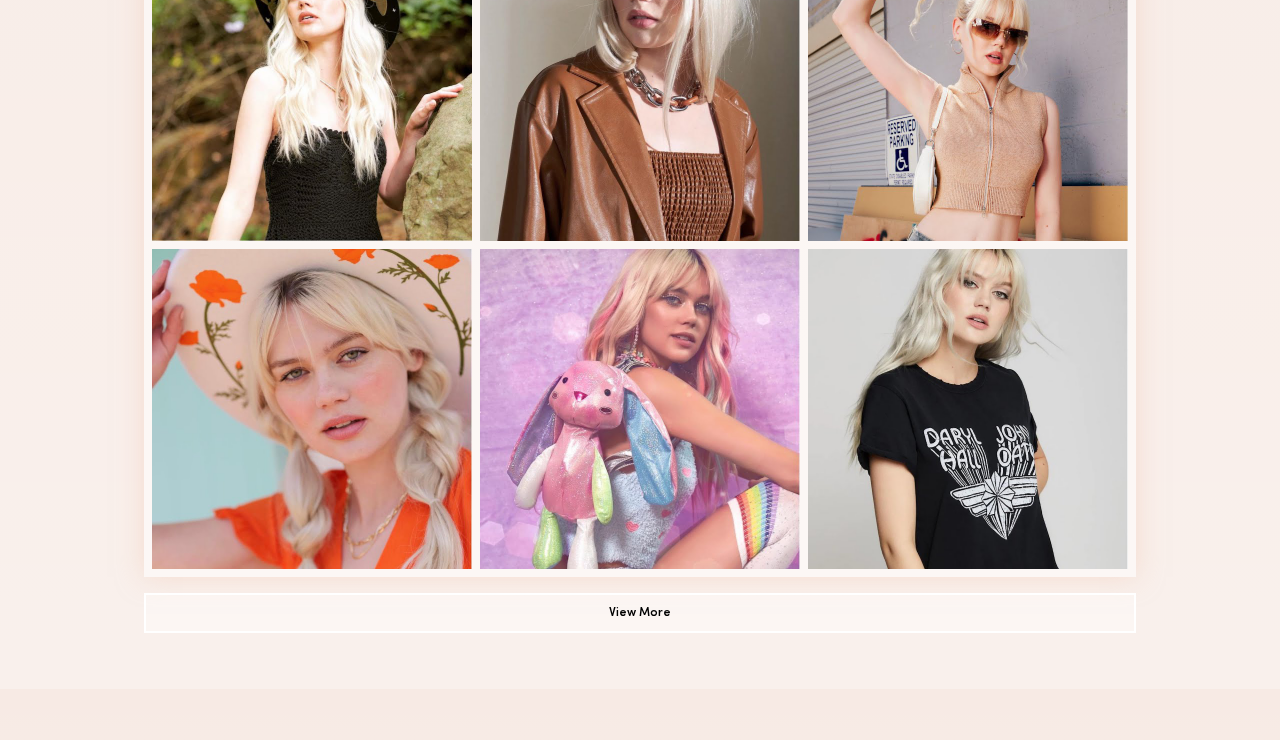 click on "Modeling Portfolio View More" at bounding box center [640, -90] 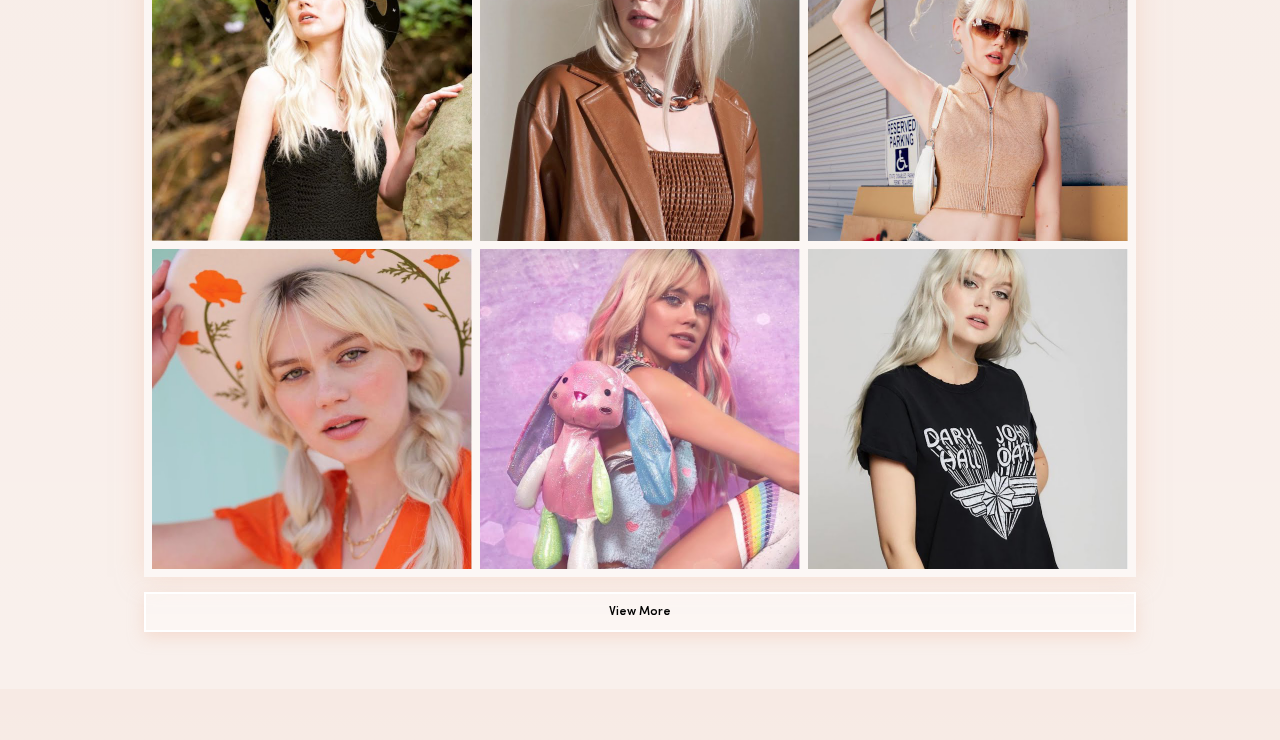 click on "View More" 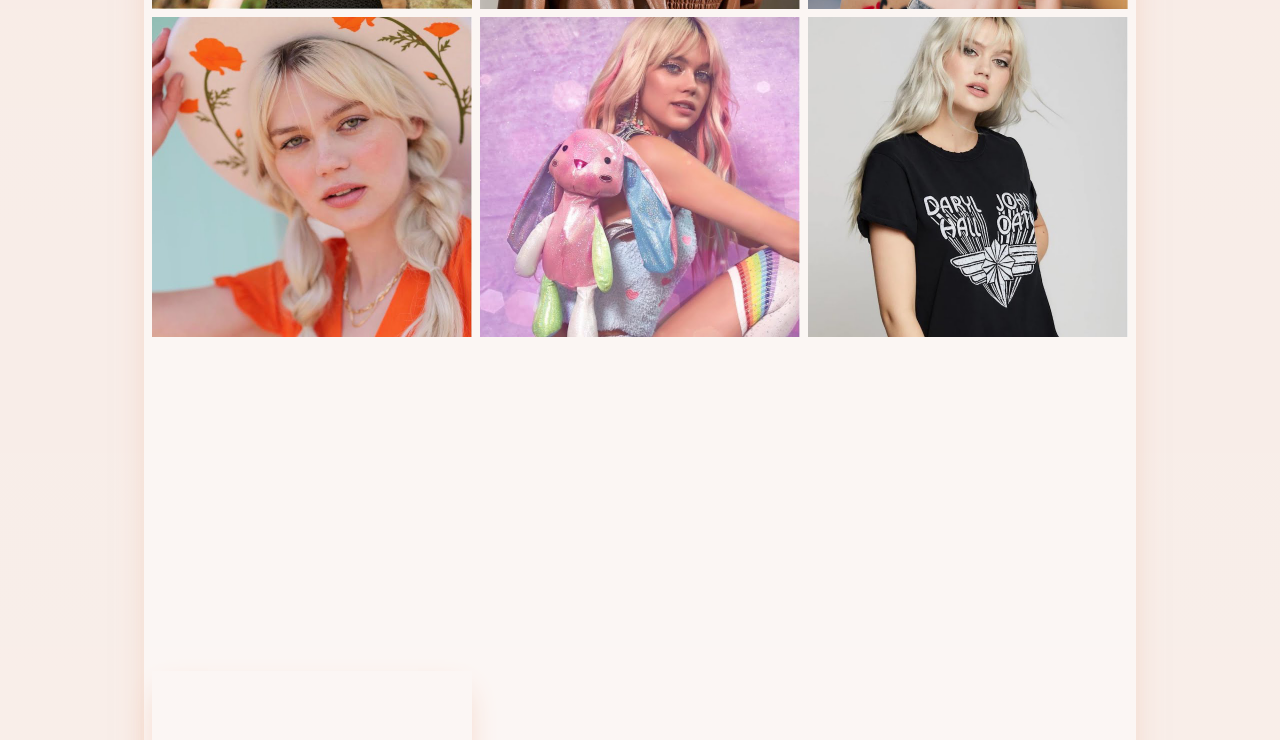 scroll, scrollTop: 1734, scrollLeft: 0, axis: vertical 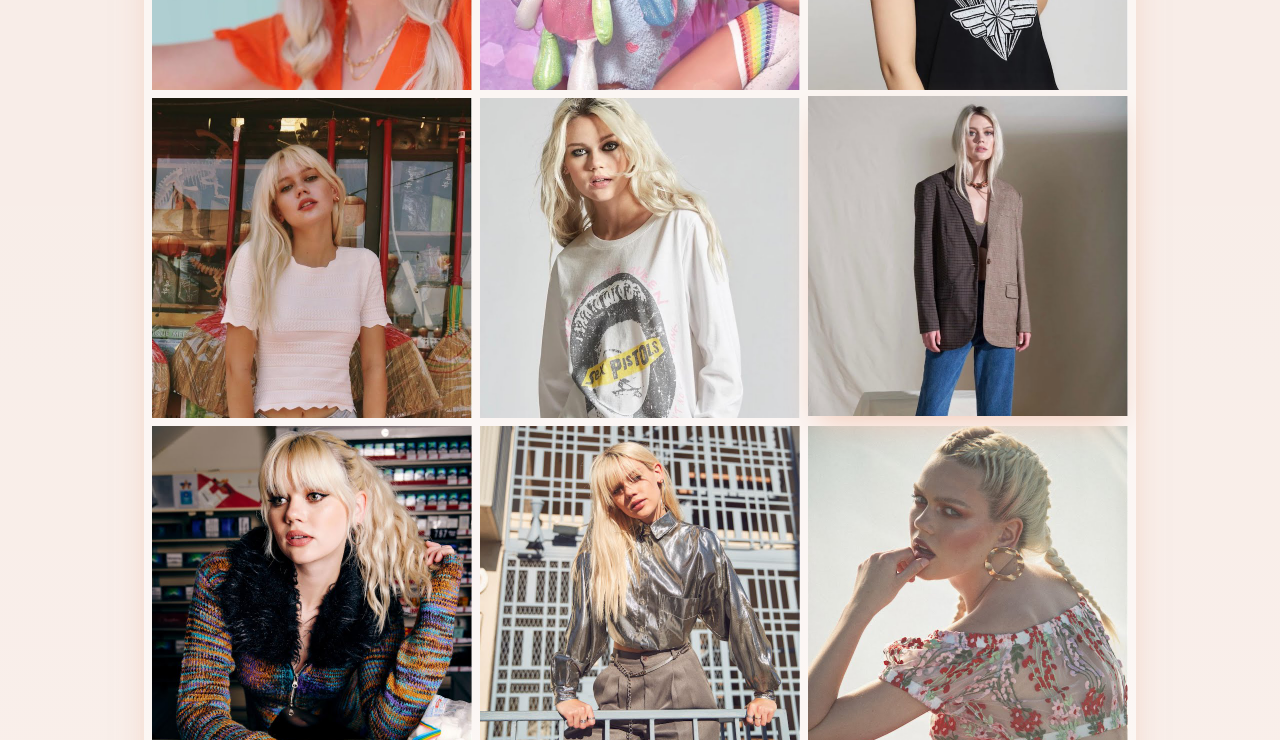 click at bounding box center [968, 256] 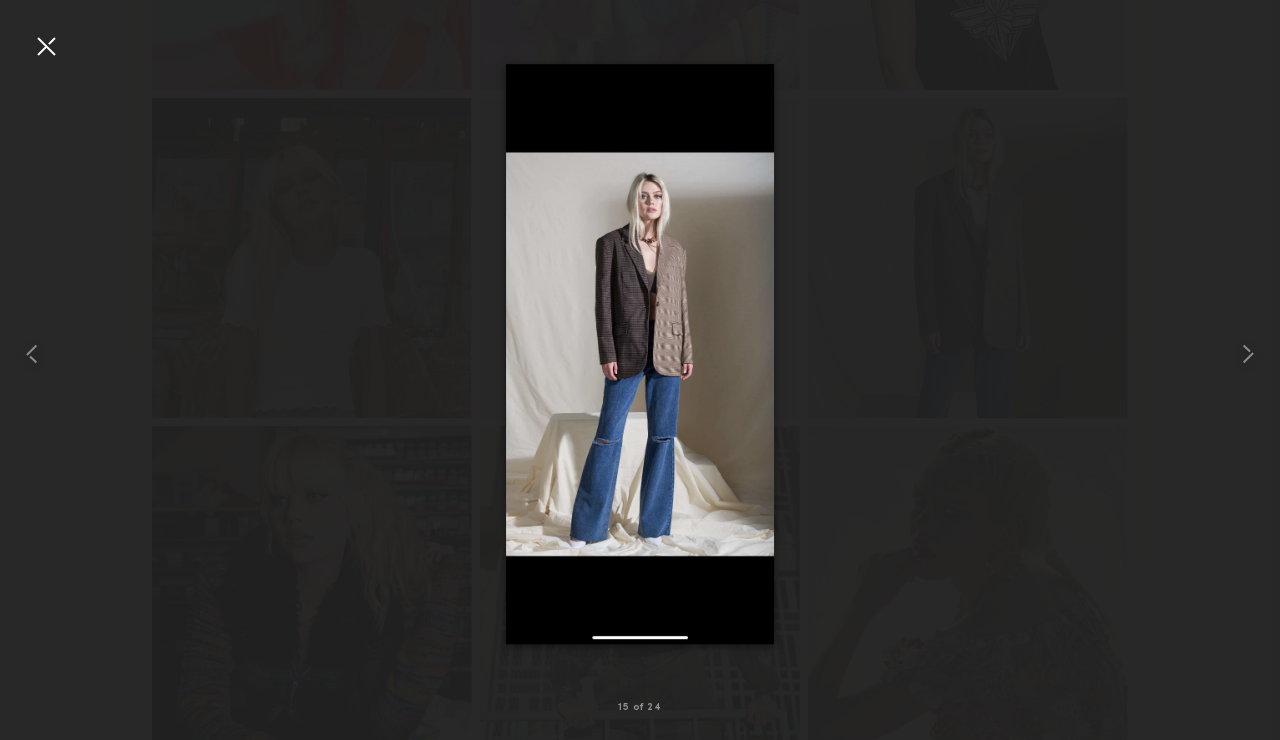 click at bounding box center [640, 354] 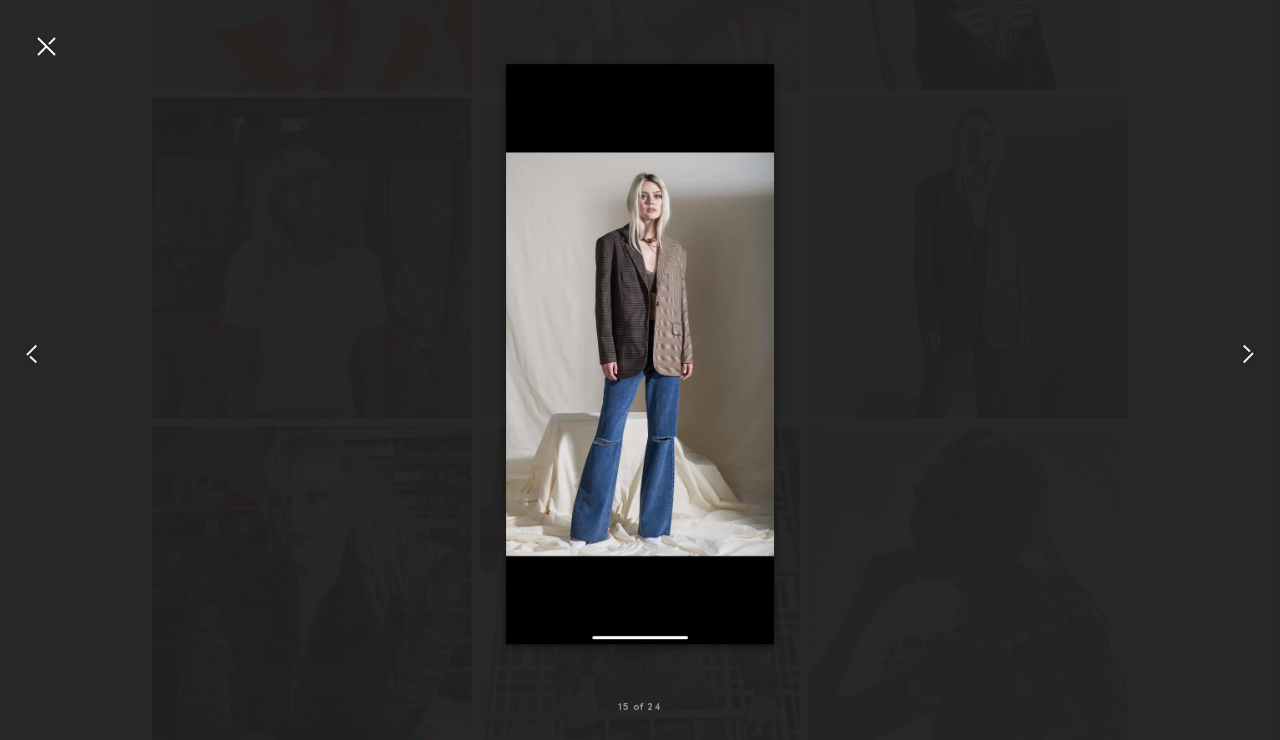 click at bounding box center (46, 46) 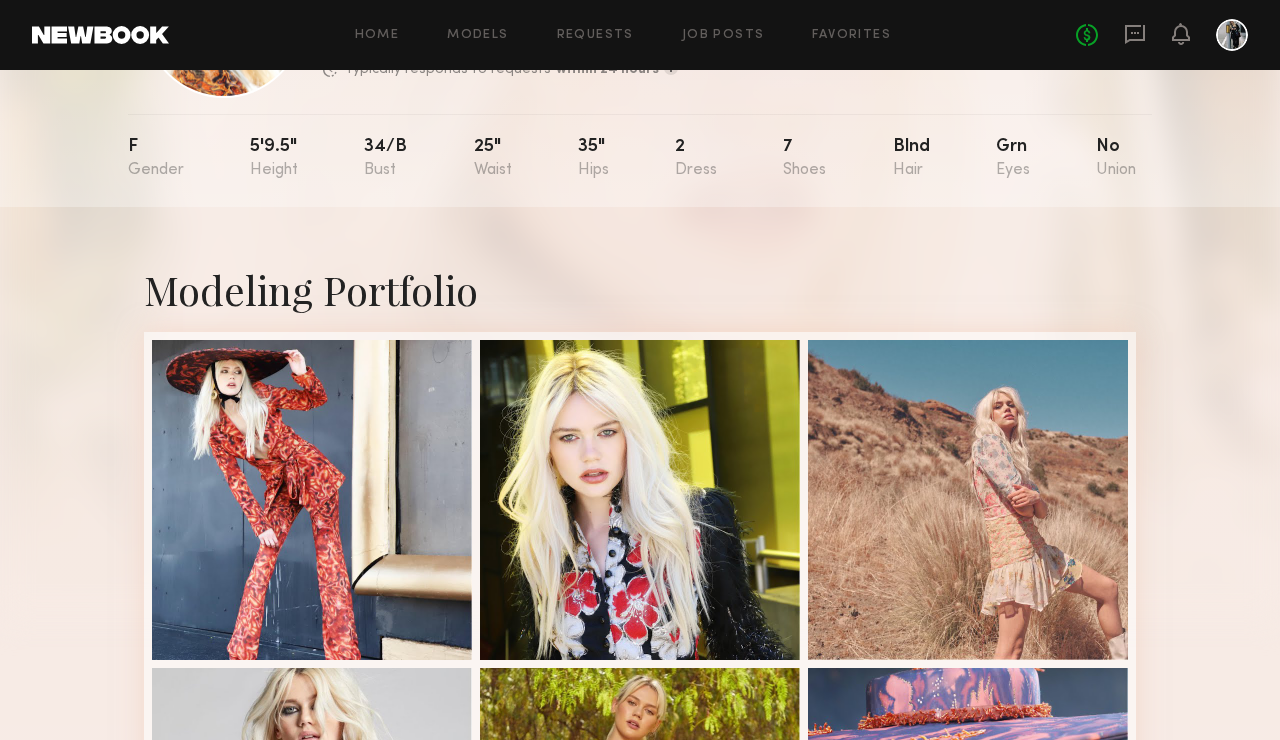 scroll, scrollTop: 0, scrollLeft: 0, axis: both 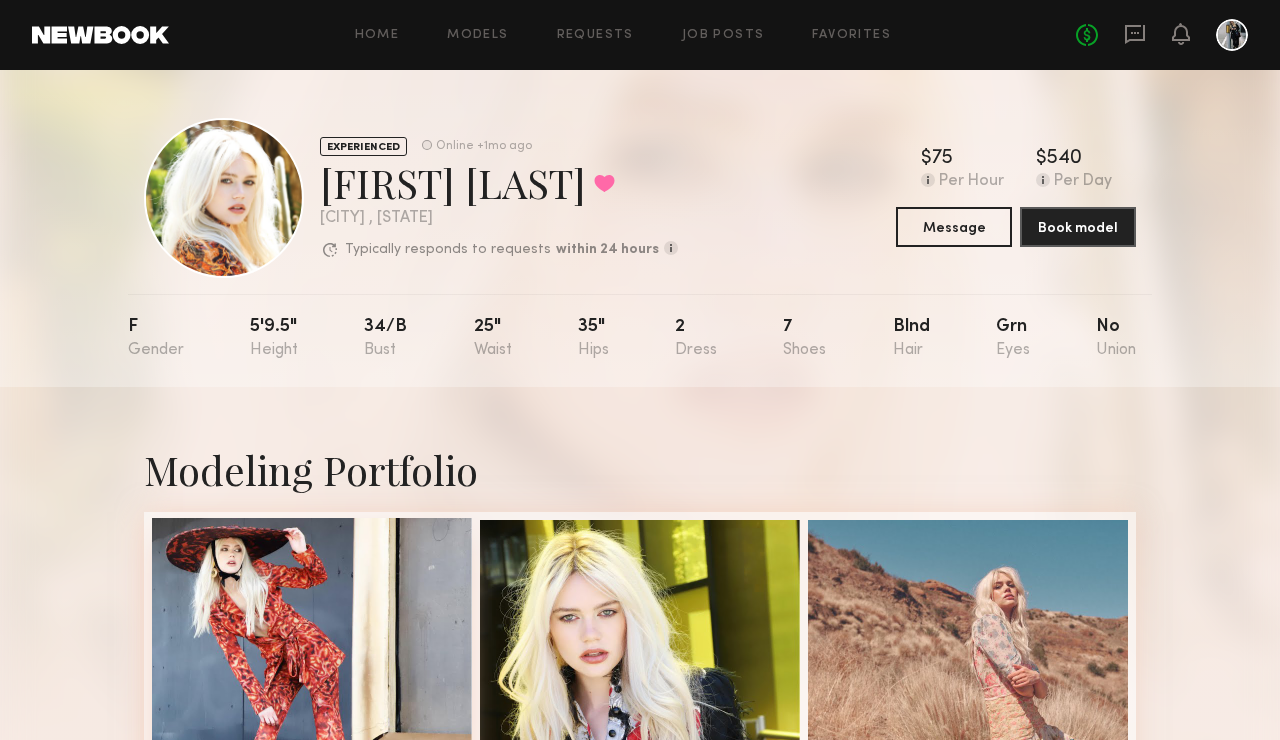 click at bounding box center (312, 678) 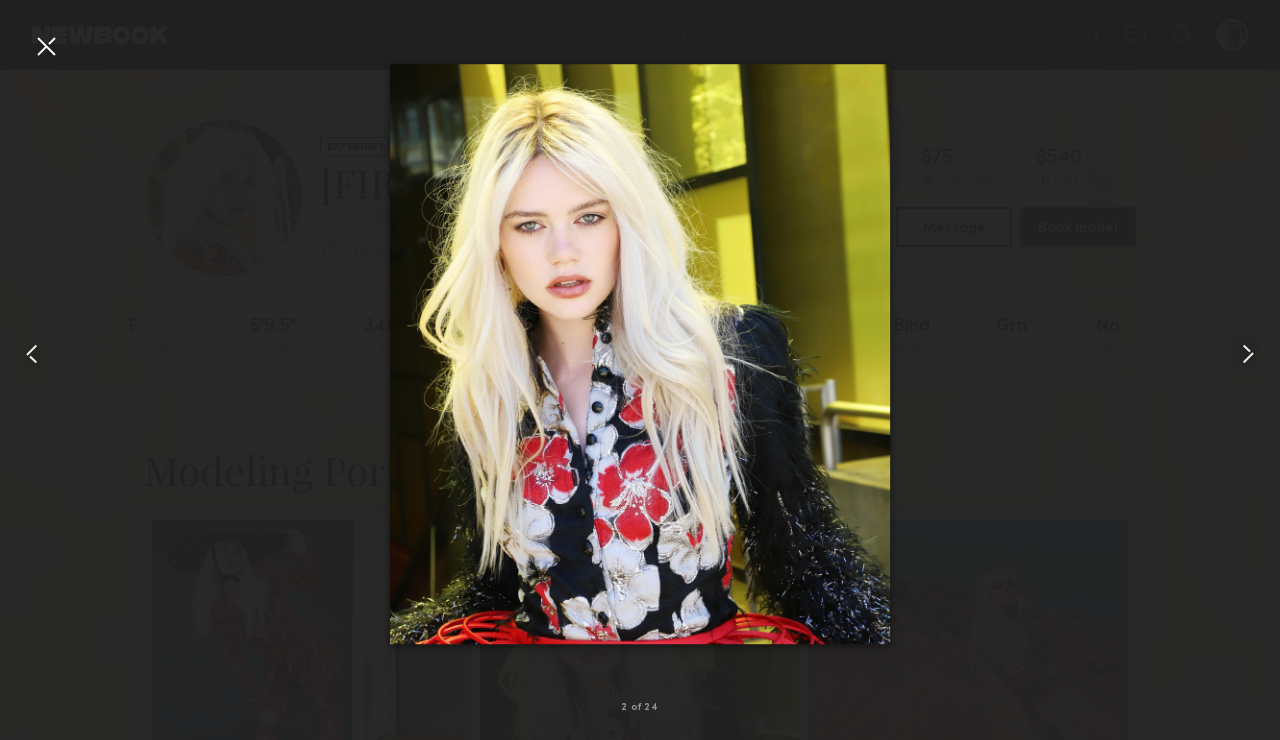 click at bounding box center [640, 354] 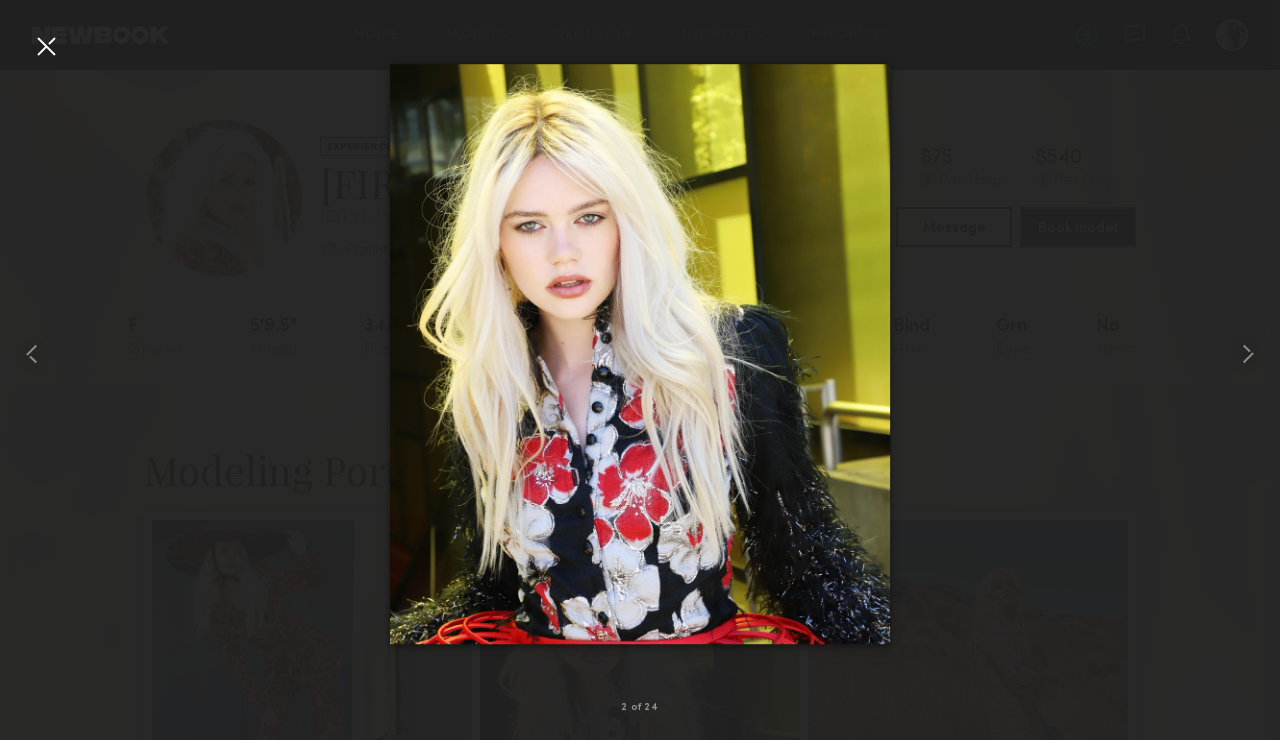 click at bounding box center (46, 46) 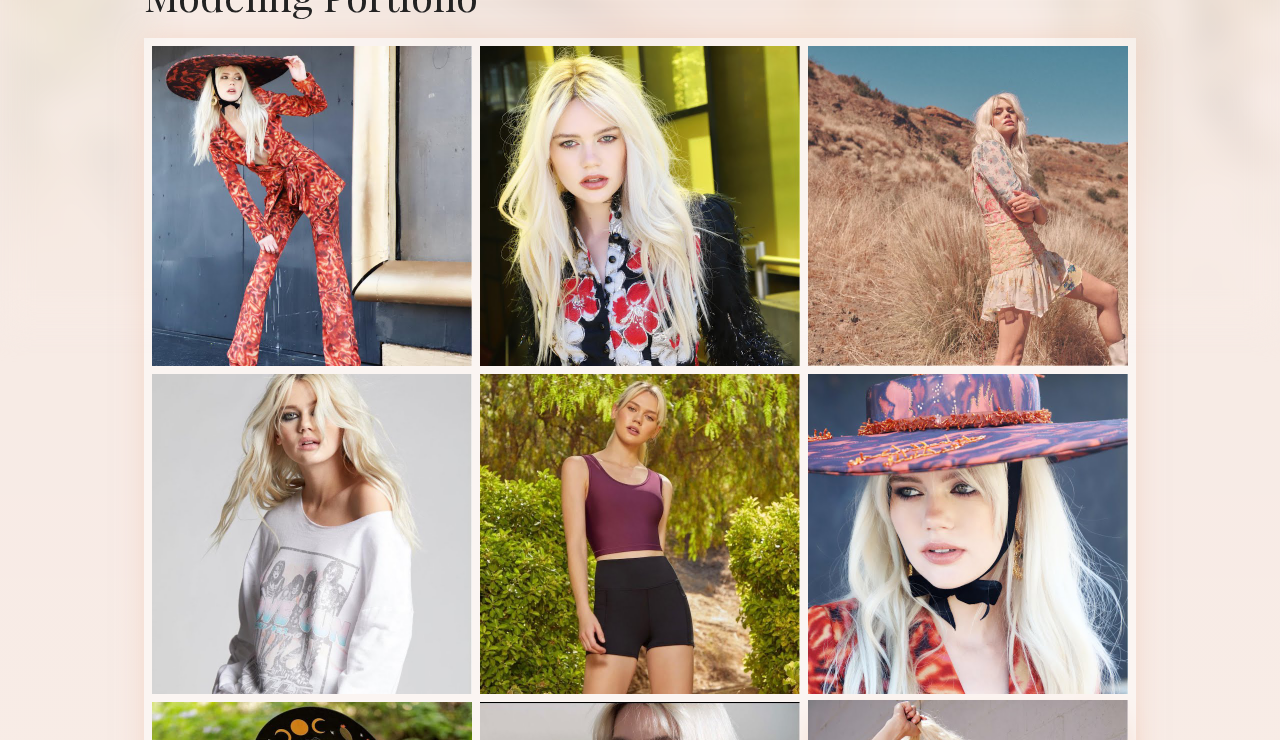 scroll, scrollTop: 0, scrollLeft: 0, axis: both 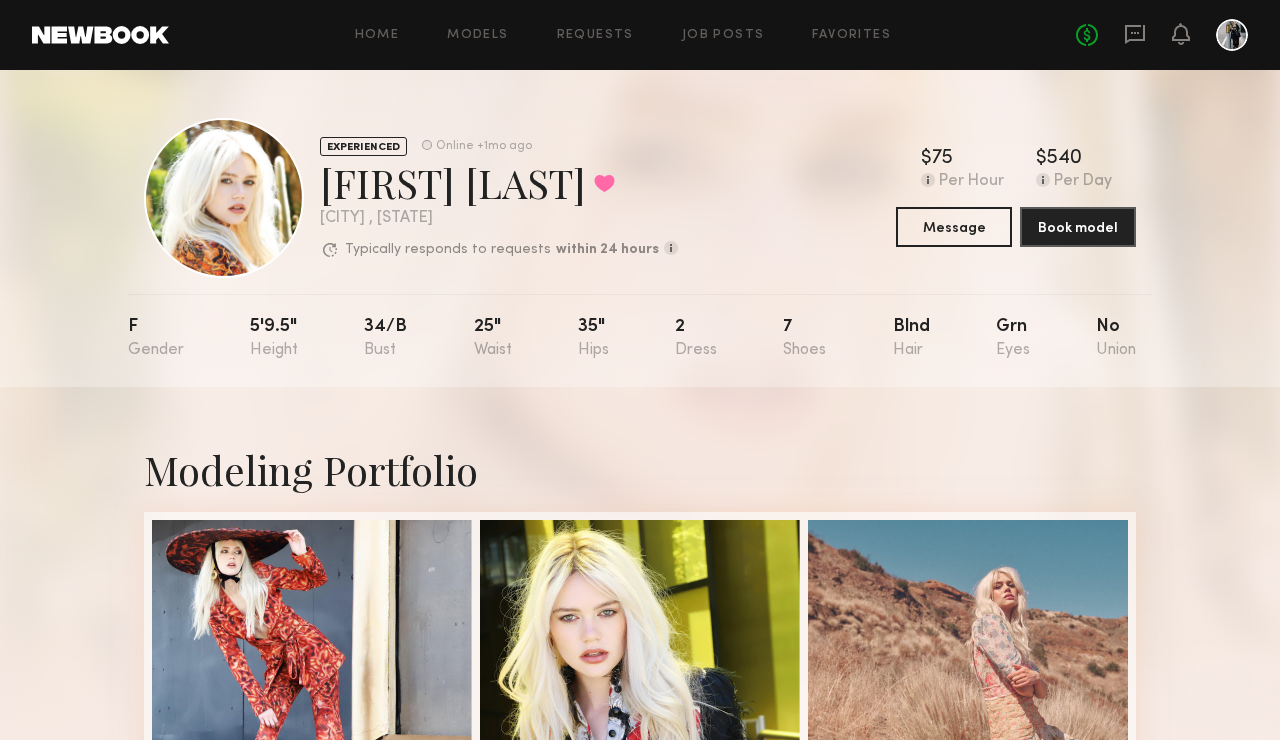 click 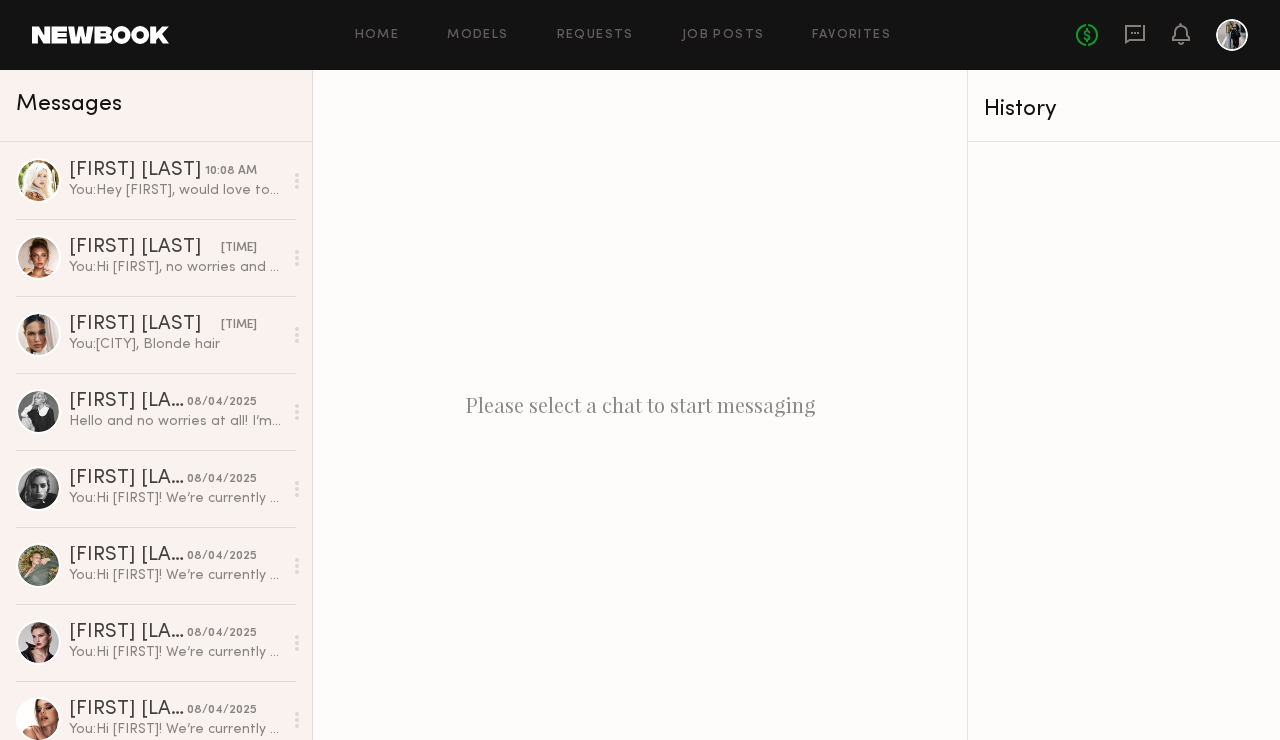 click on "Messages" 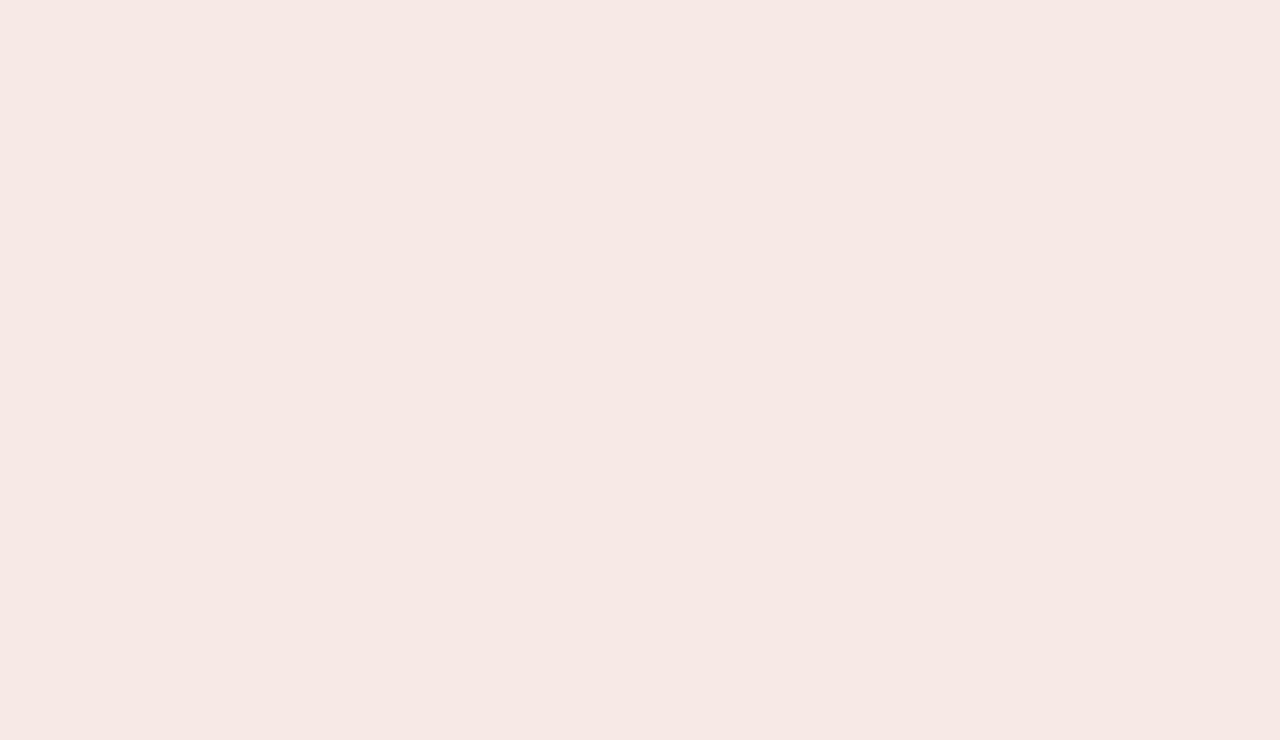 scroll, scrollTop: 0, scrollLeft: 0, axis: both 